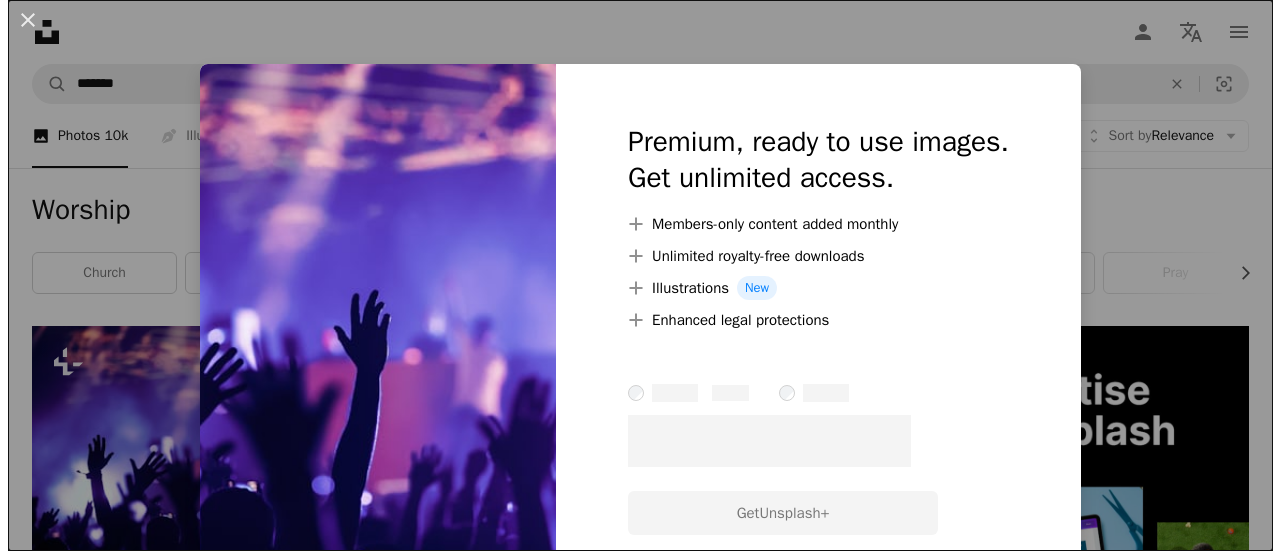 scroll, scrollTop: 136, scrollLeft: 0, axis: vertical 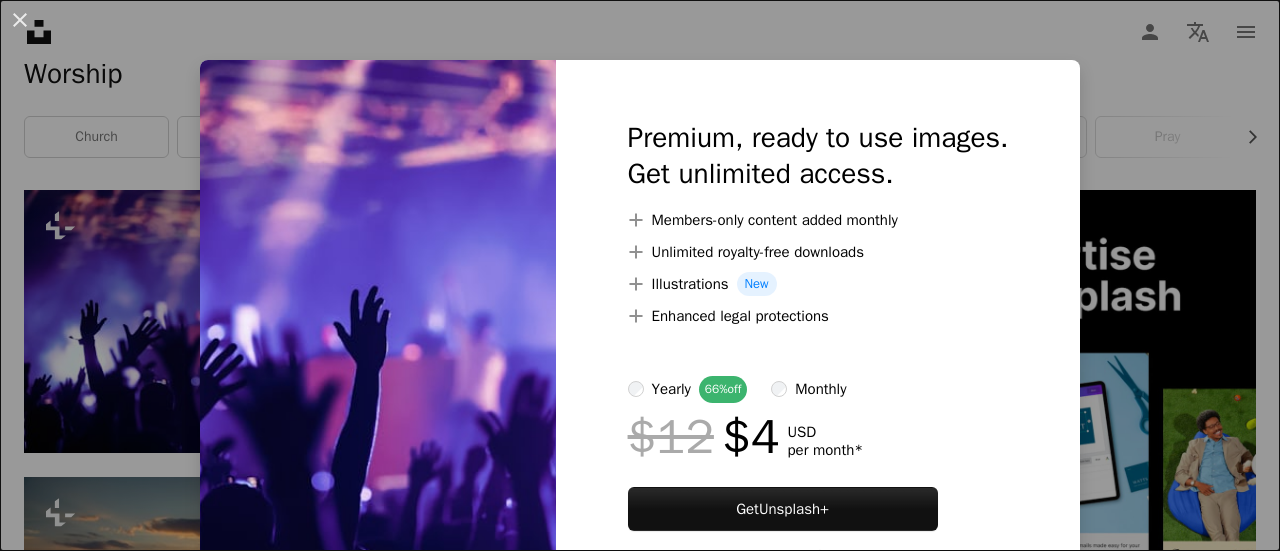 click on "An X shape Premium, ready to use images. Get unlimited access. A plus sign Members-only content added monthly A plus sign Unlimited royalty-free downloads A plus sign Illustrations  New A plus sign Enhanced legal protections yearly 66%  off monthly $12   $4 USD per month * Get  Unsplash+ * When paid annually, billed upfront  $48 Taxes where applicable. Renews automatically. Cancel anytime." at bounding box center [640, 275] 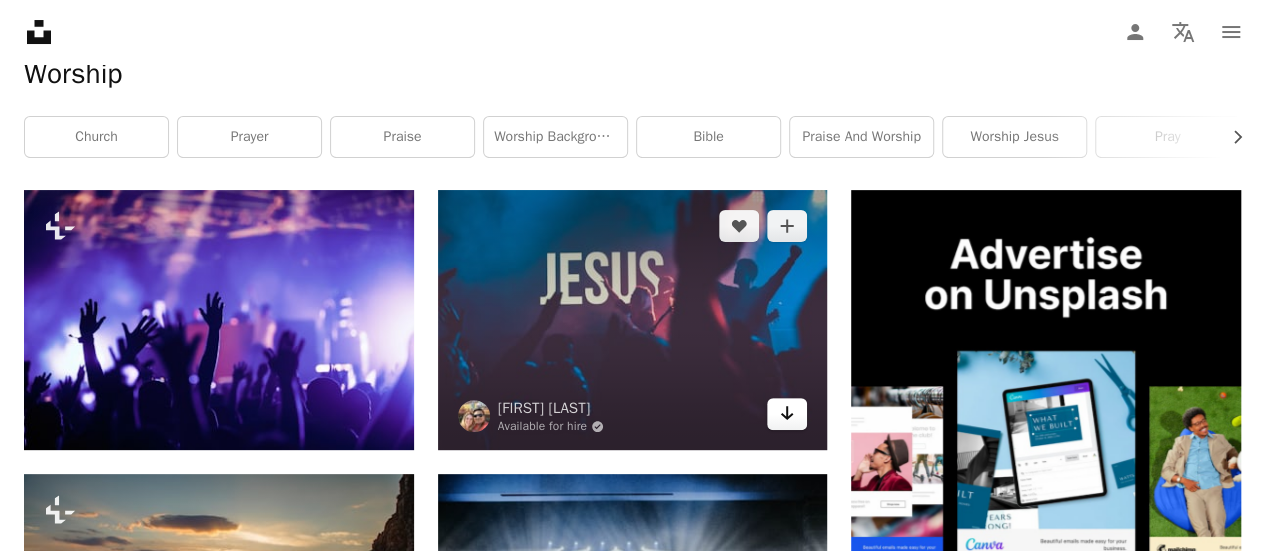 click on "Arrow pointing down" 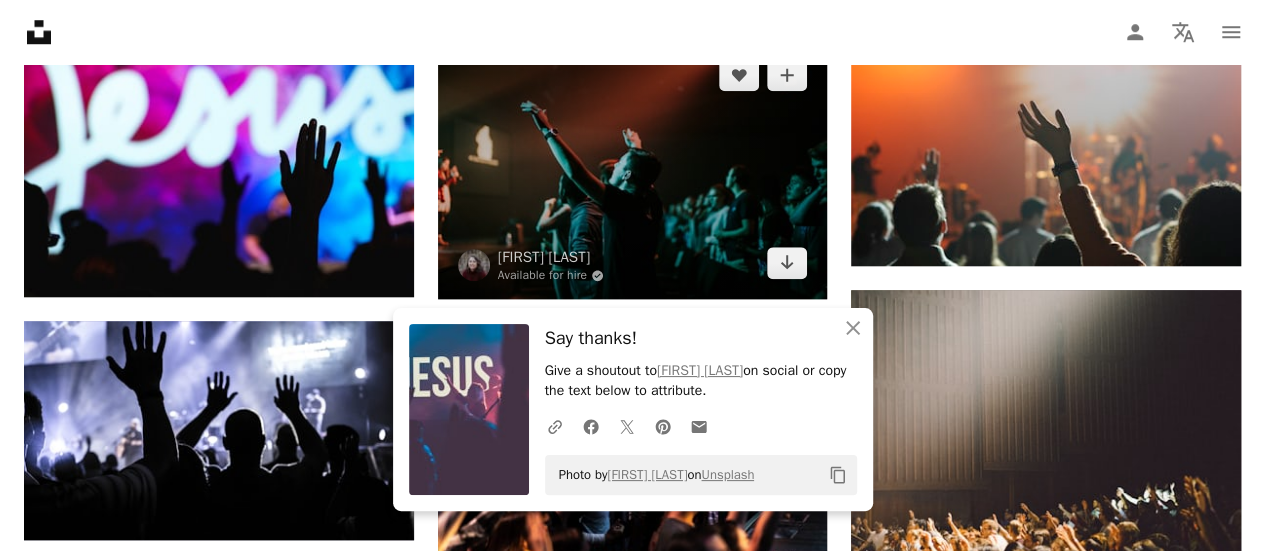 scroll, scrollTop: 850, scrollLeft: 0, axis: vertical 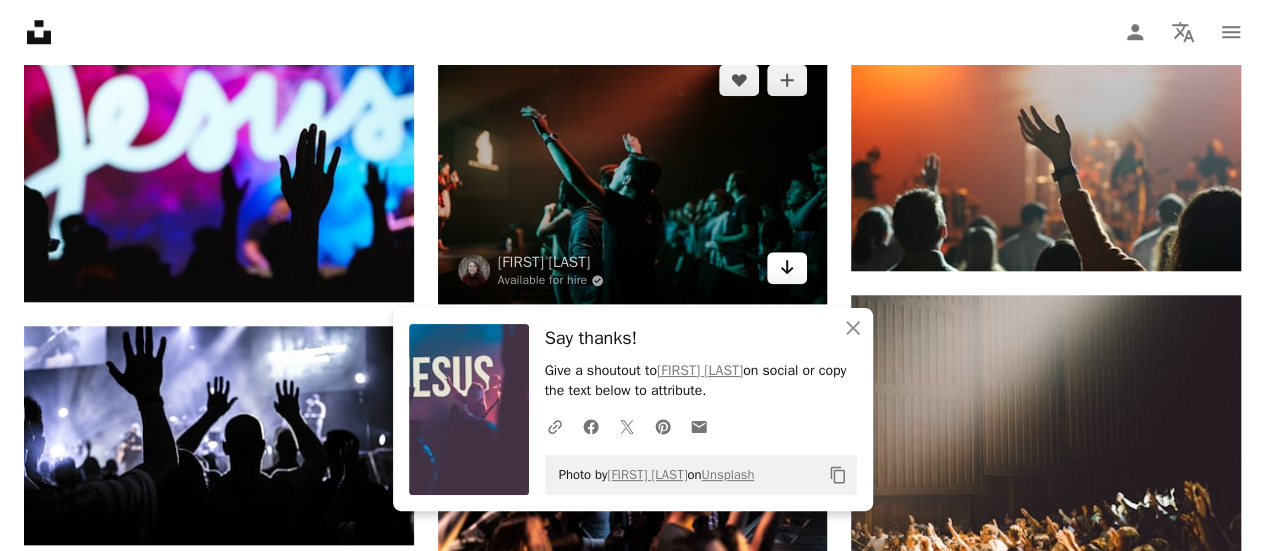 click on "Arrow pointing down" at bounding box center [787, 268] 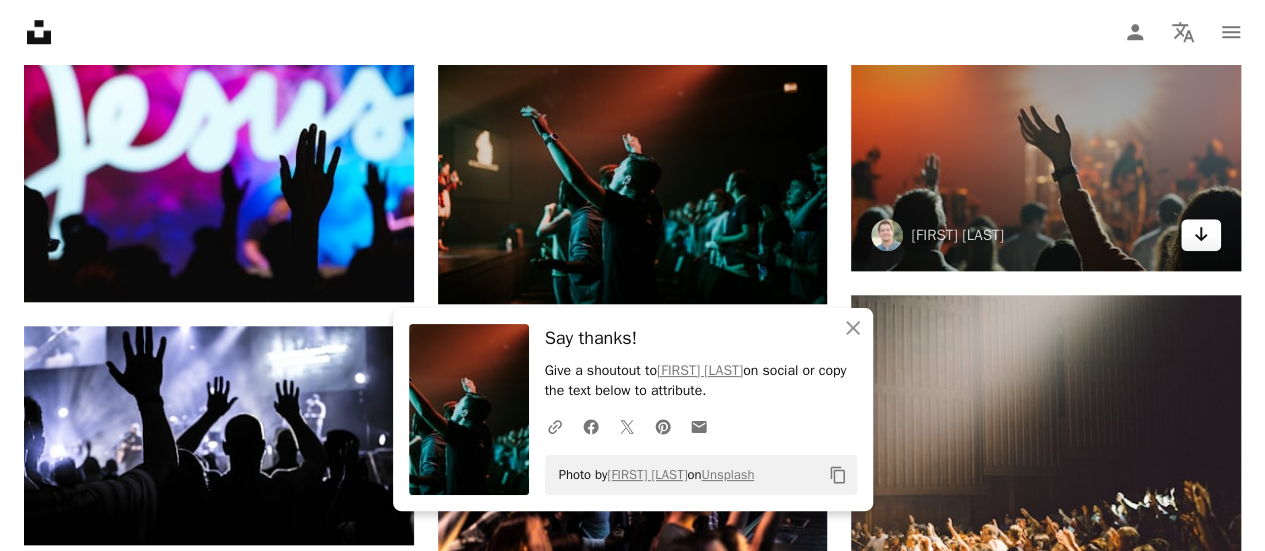 click on "Arrow pointing down" 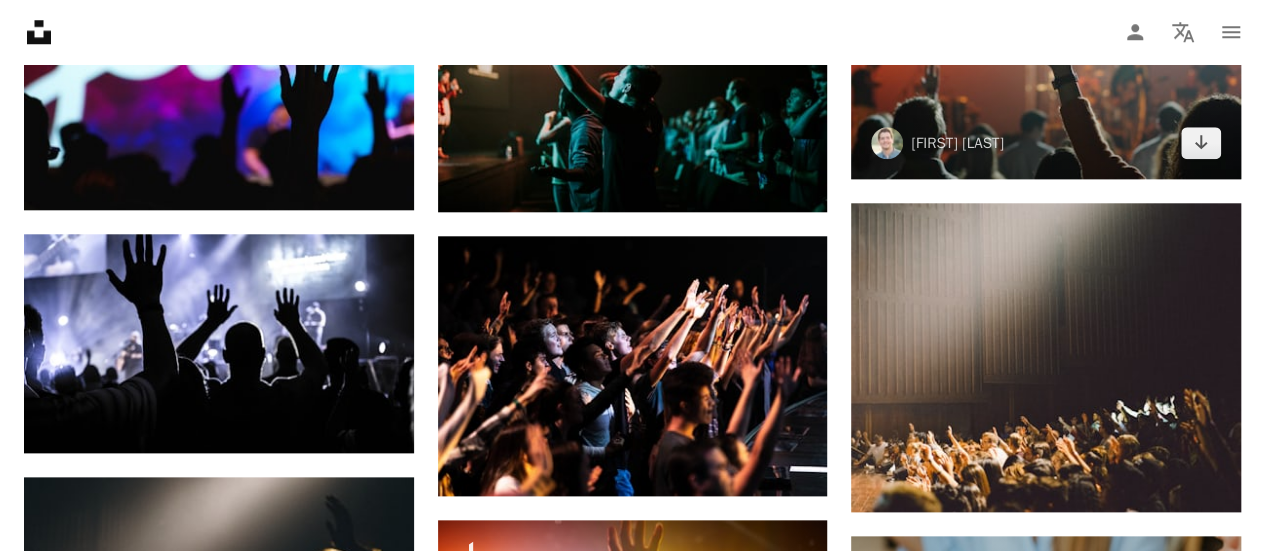scroll, scrollTop: 1140, scrollLeft: 0, axis: vertical 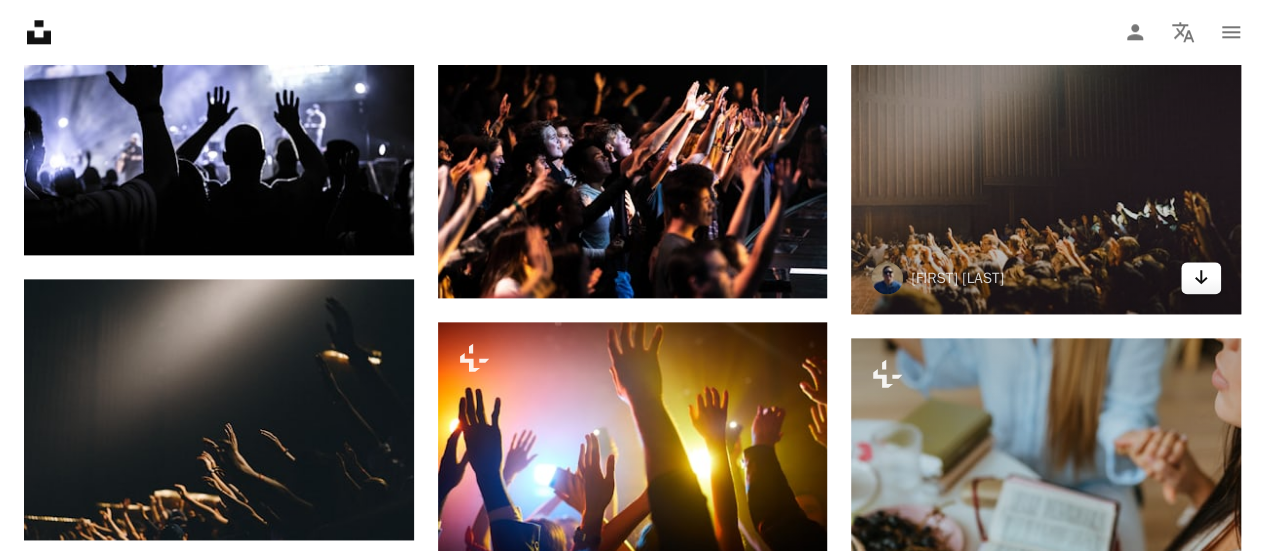 click 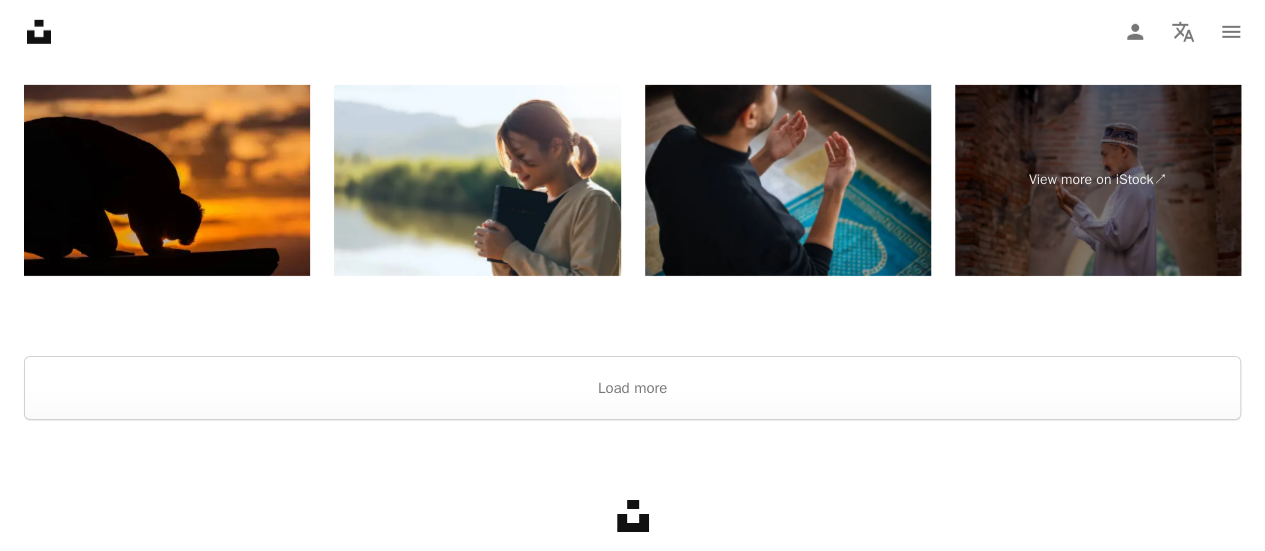 scroll, scrollTop: 3157, scrollLeft: 0, axis: vertical 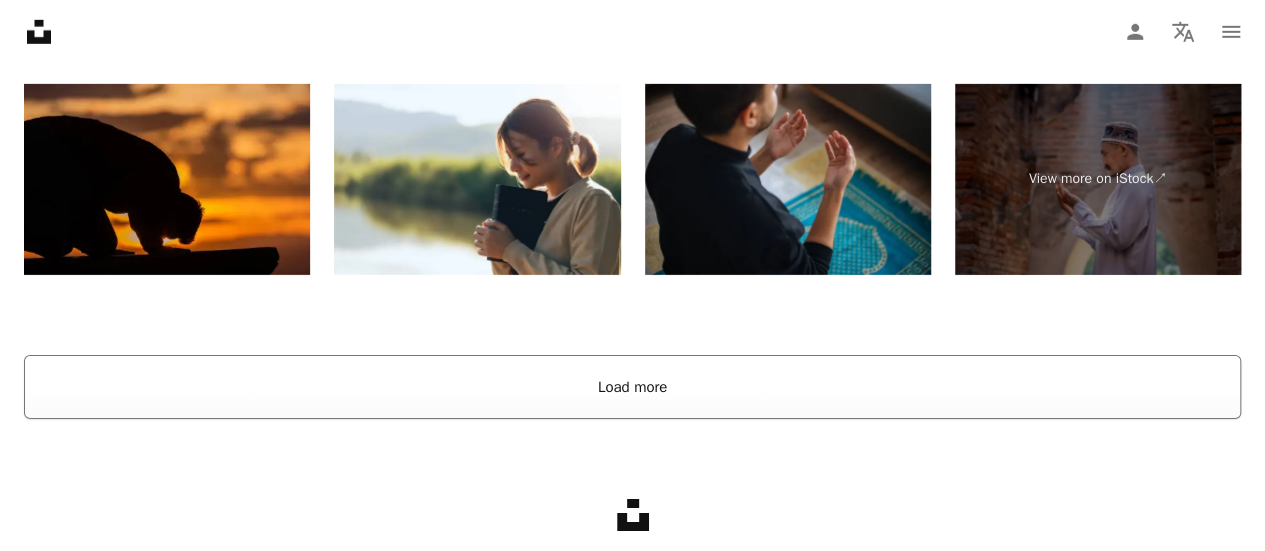 click on "Load more" at bounding box center [632, 387] 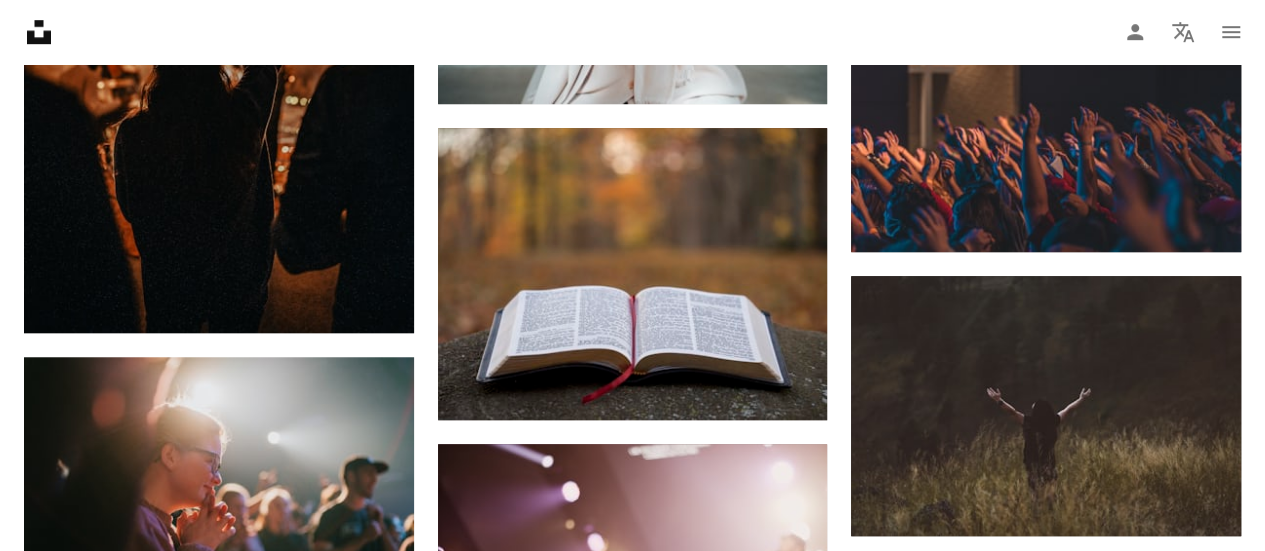 scroll, scrollTop: 4482, scrollLeft: 0, axis: vertical 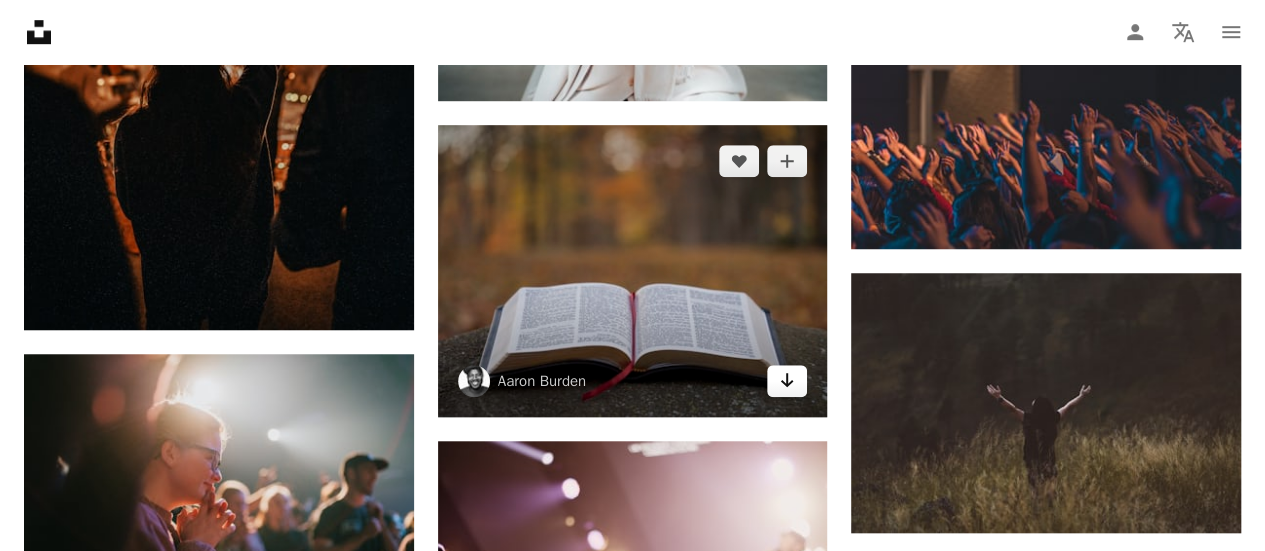 click on "Arrow pointing down" at bounding box center [787, 381] 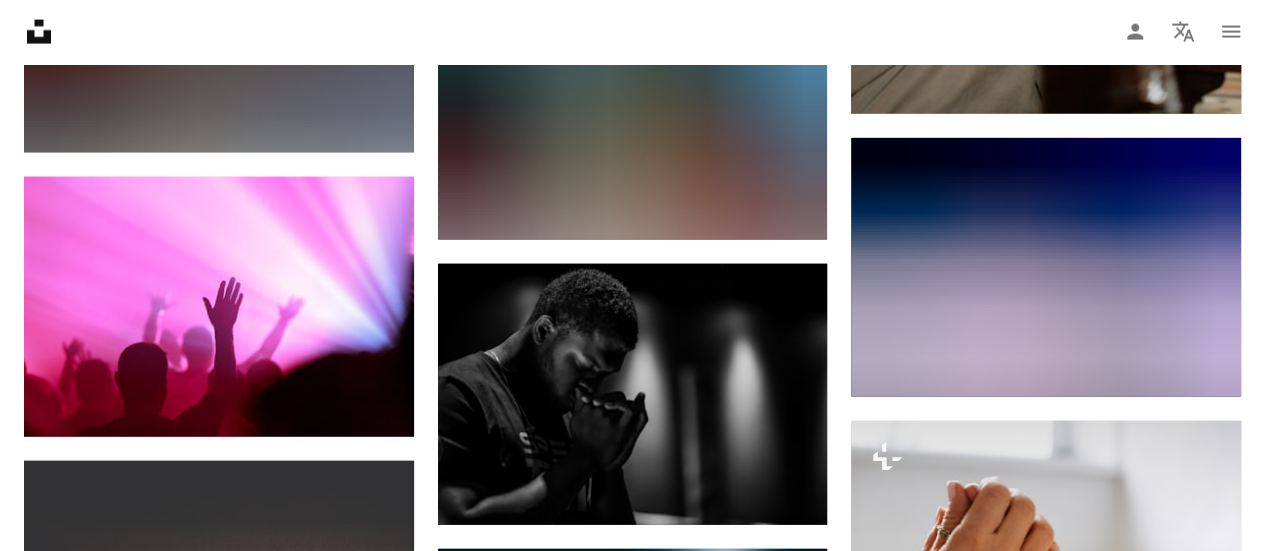scroll, scrollTop: 6079, scrollLeft: 0, axis: vertical 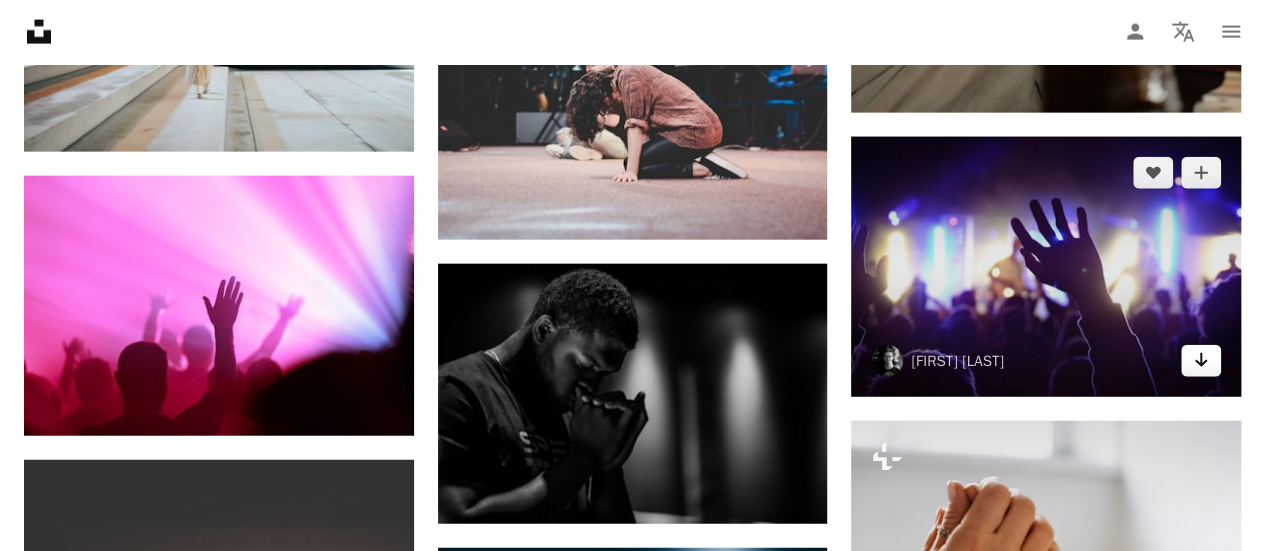 click on "Arrow pointing down" at bounding box center (1201, 361) 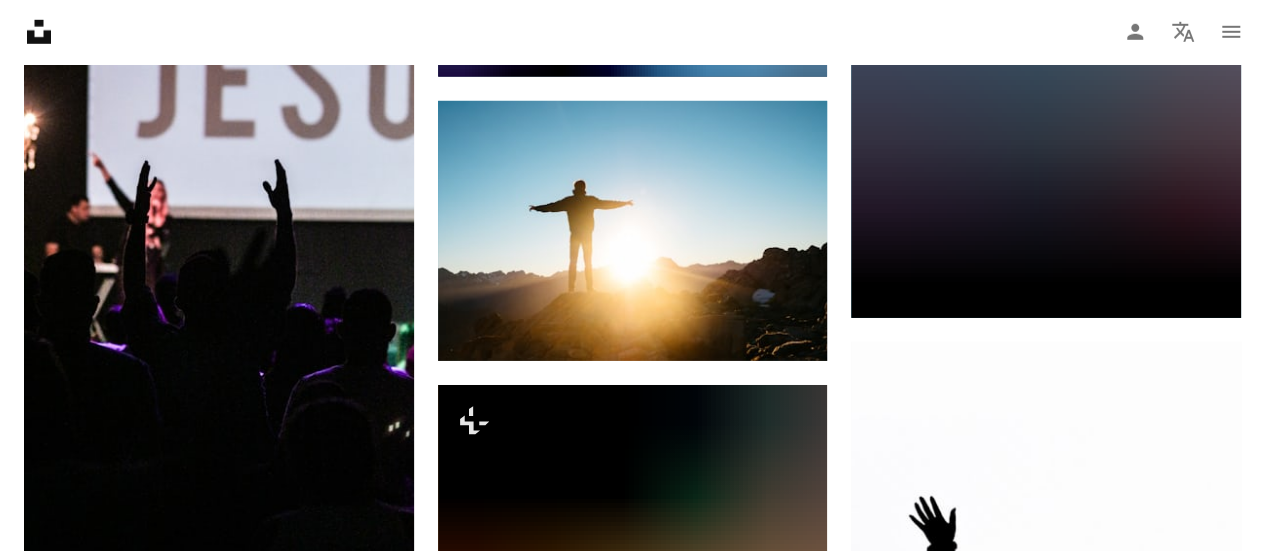 scroll, scrollTop: 14323, scrollLeft: 0, axis: vertical 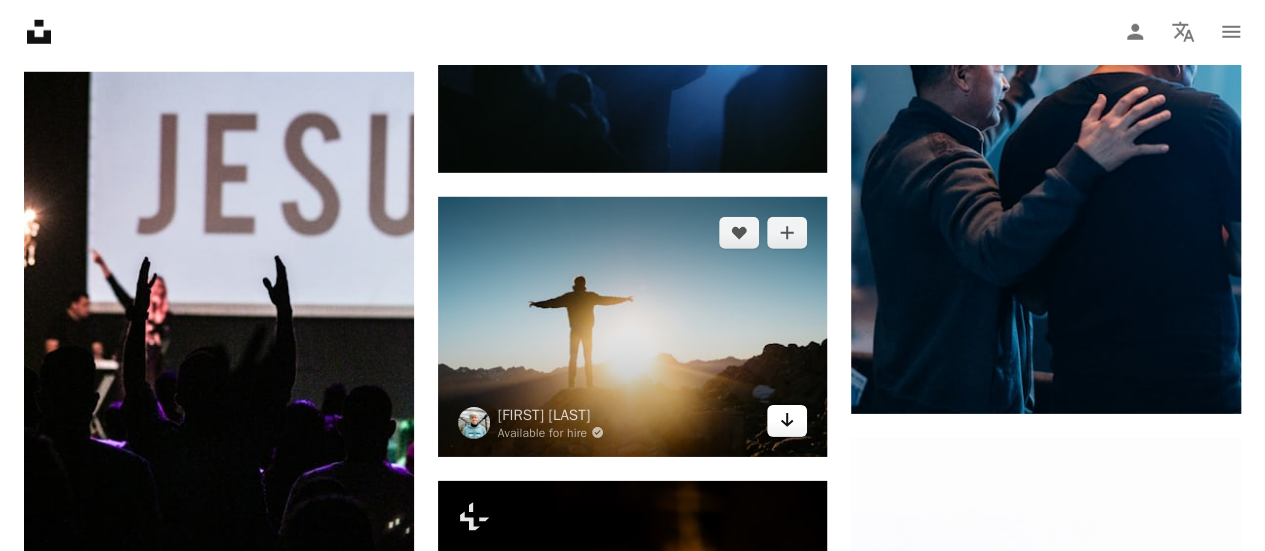click on "Arrow pointing down" 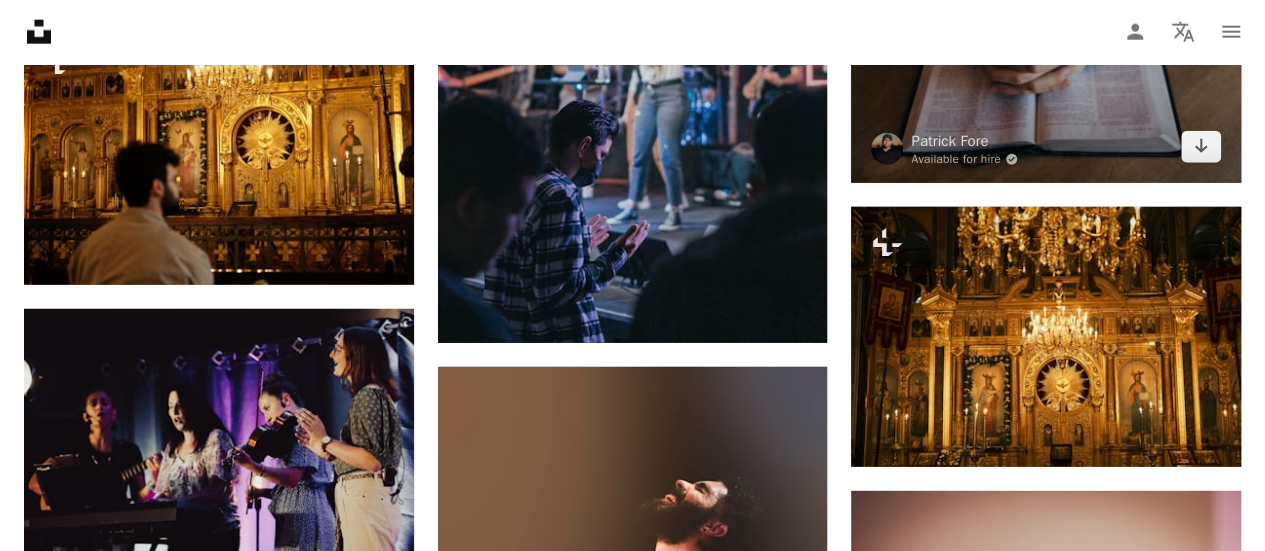 scroll, scrollTop: 28869, scrollLeft: 0, axis: vertical 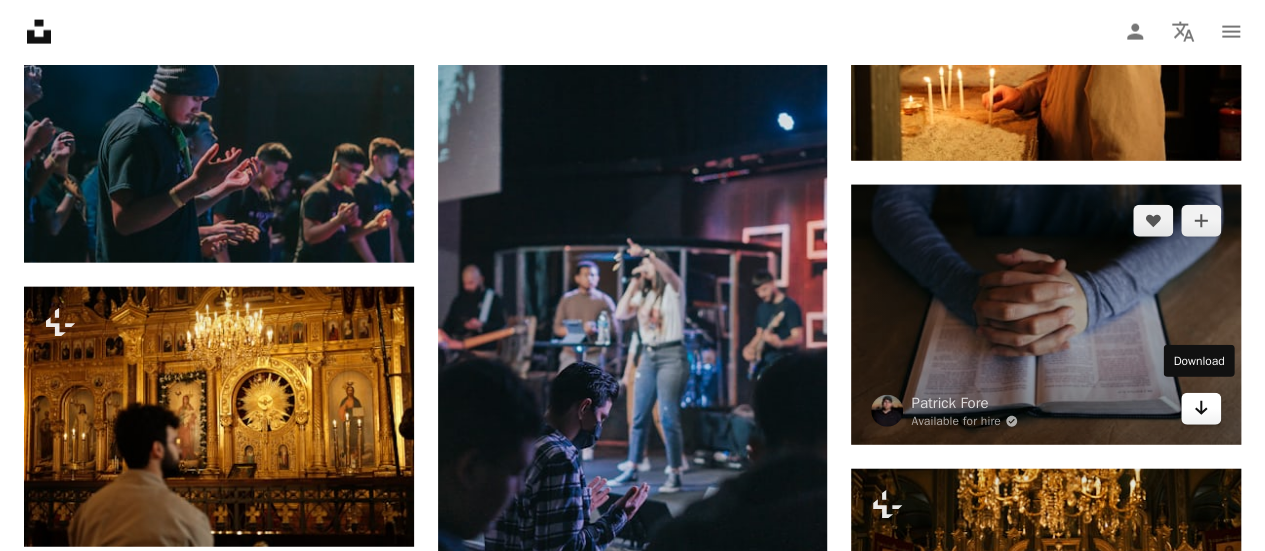 click on "Arrow pointing down" 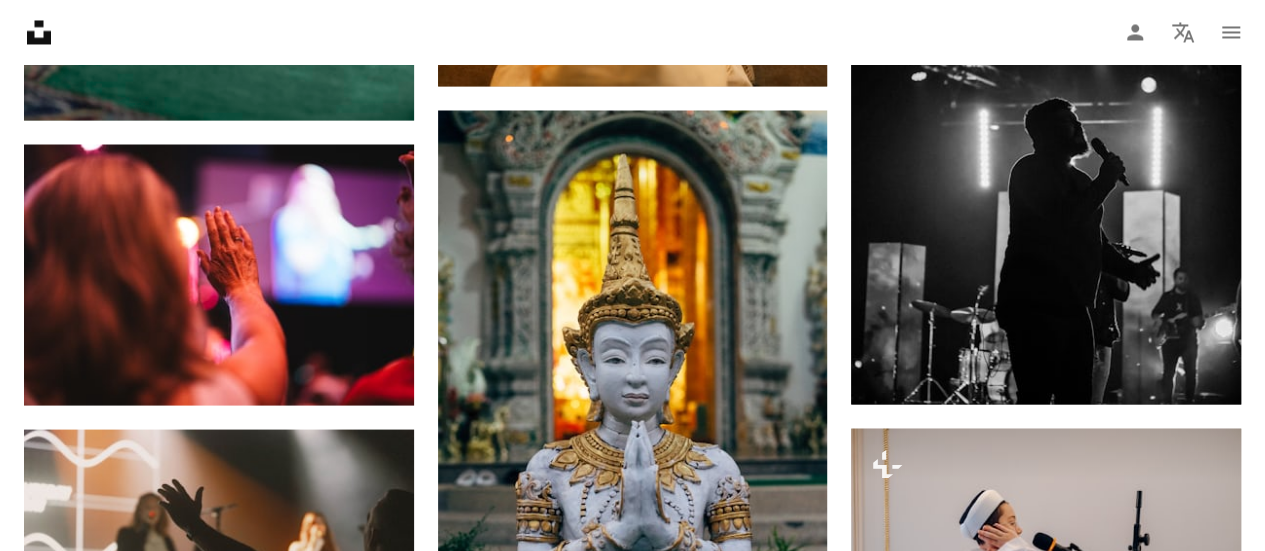 scroll, scrollTop: 51147, scrollLeft: 0, axis: vertical 